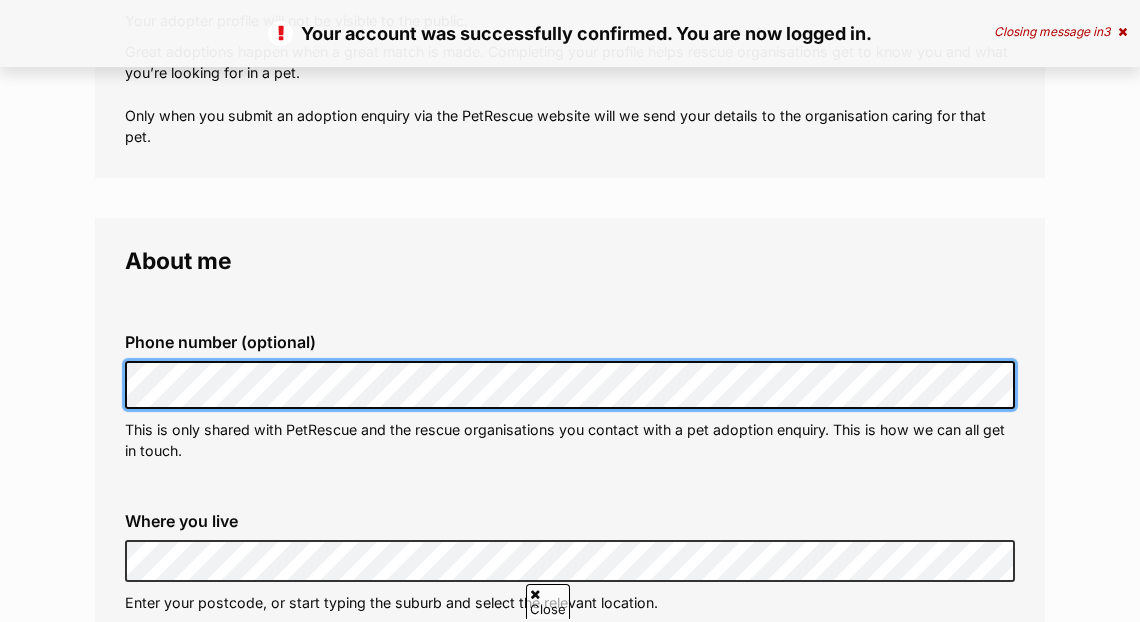 scroll, scrollTop: 359, scrollLeft: 0, axis: vertical 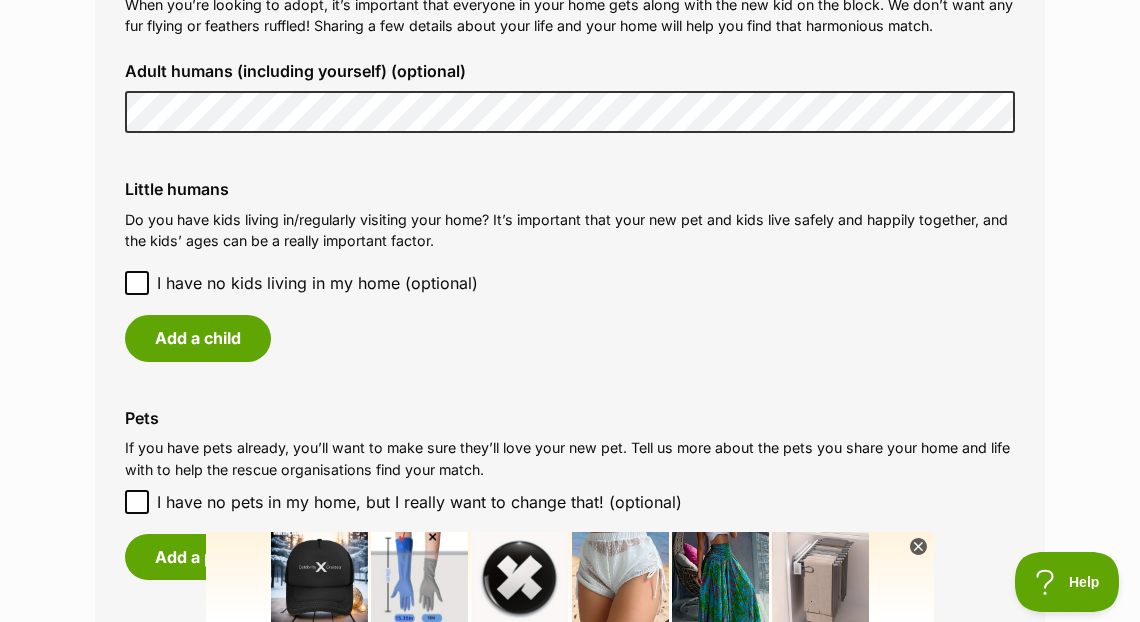 click 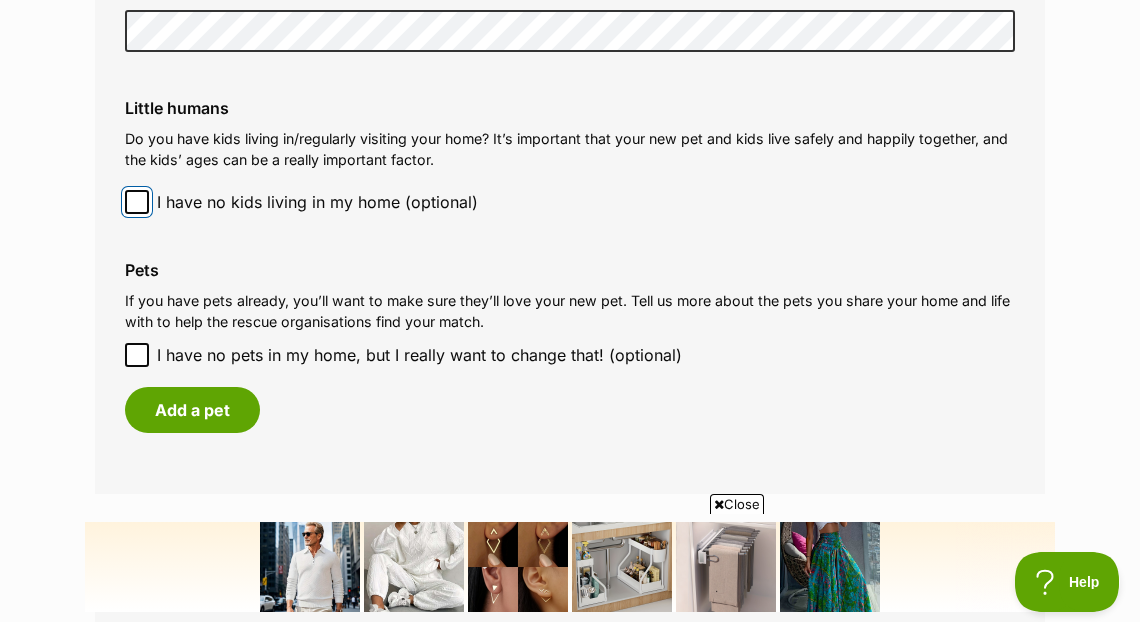 scroll, scrollTop: 1665, scrollLeft: 0, axis: vertical 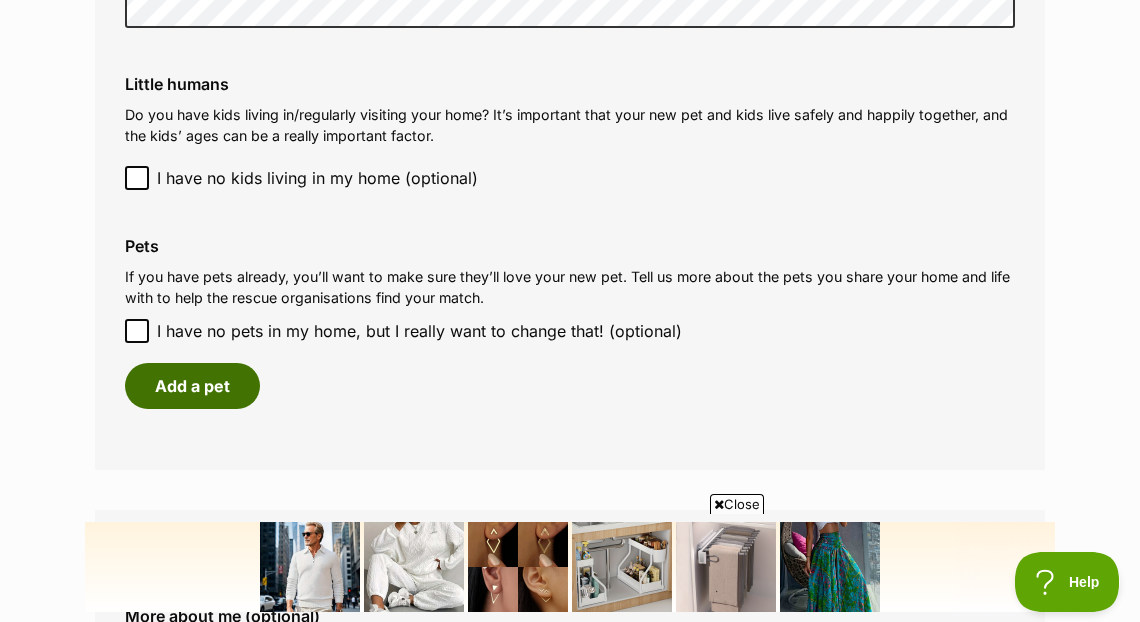 click on "Add a pet" at bounding box center [192, 386] 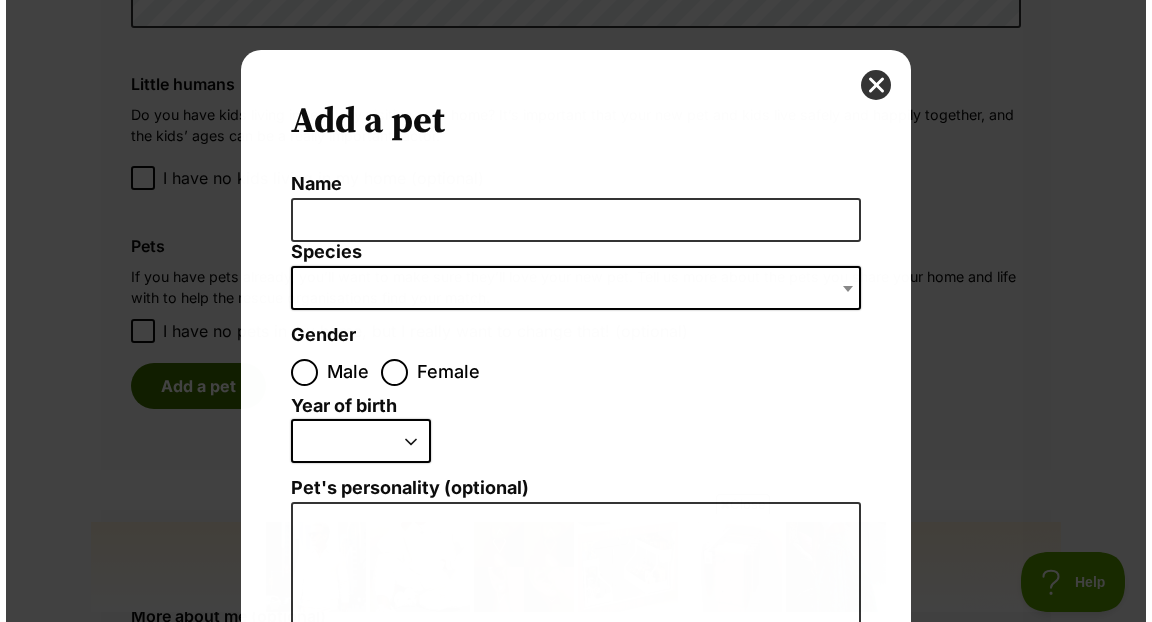 scroll, scrollTop: 0, scrollLeft: 0, axis: both 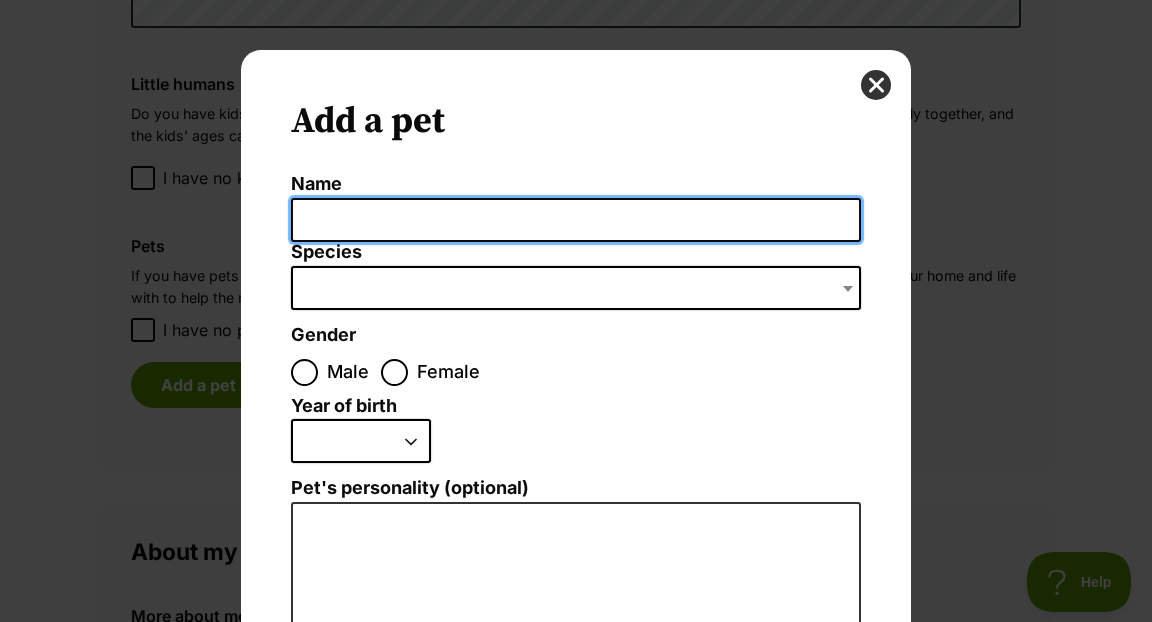 click on "Name" at bounding box center [576, 220] 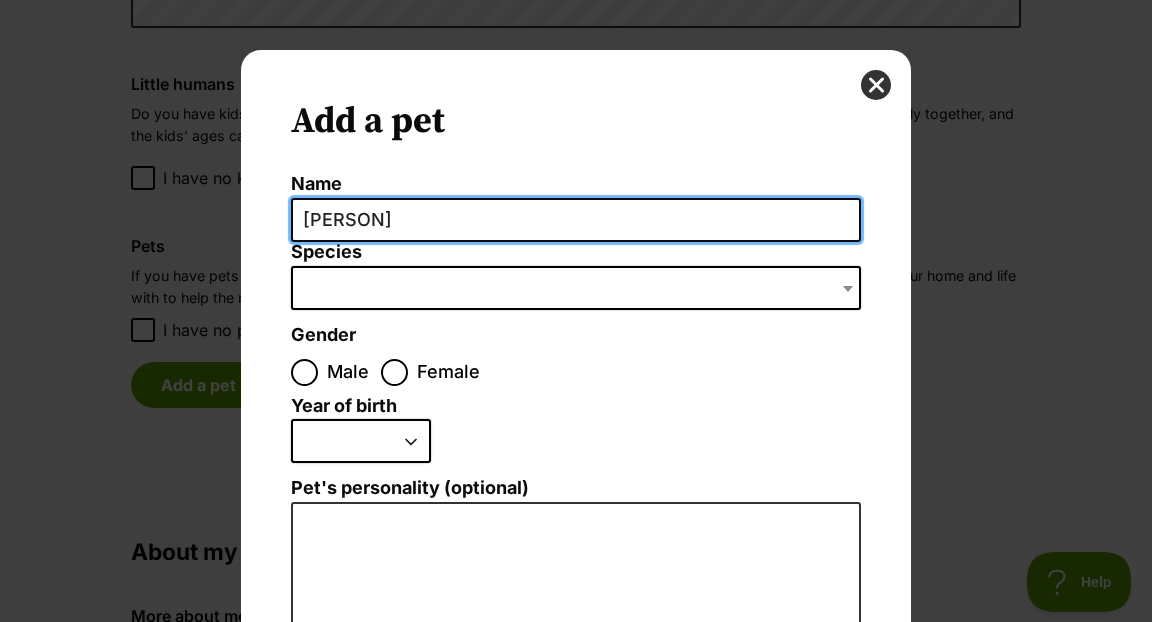 type on "[PERSON]" 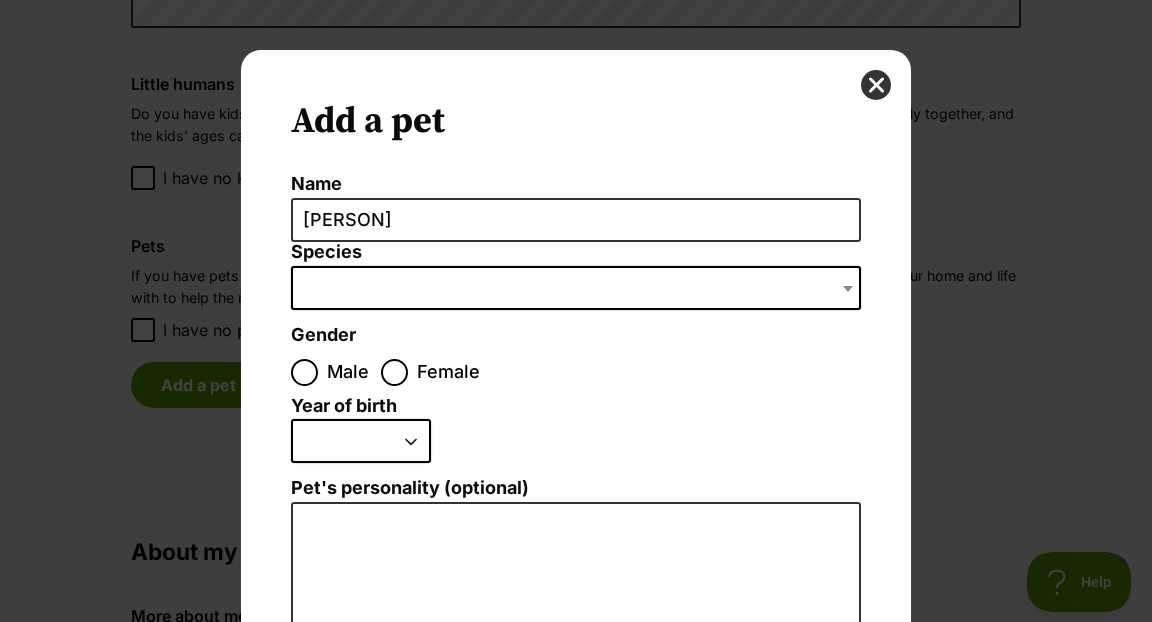 click at bounding box center (576, 288) 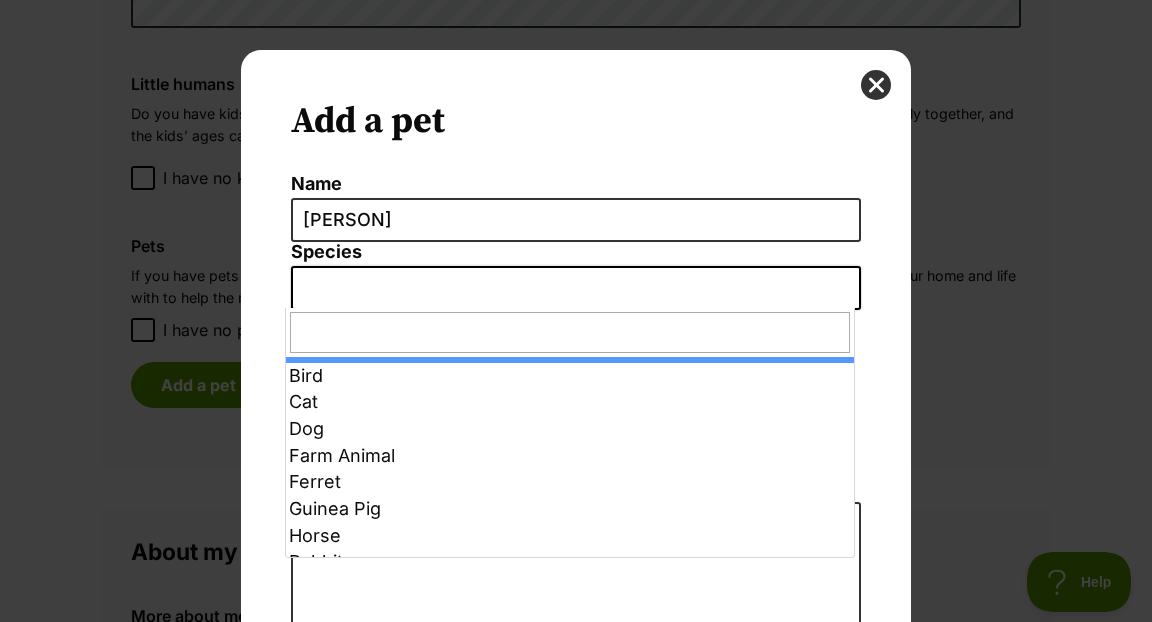 scroll, scrollTop: 0, scrollLeft: 0, axis: both 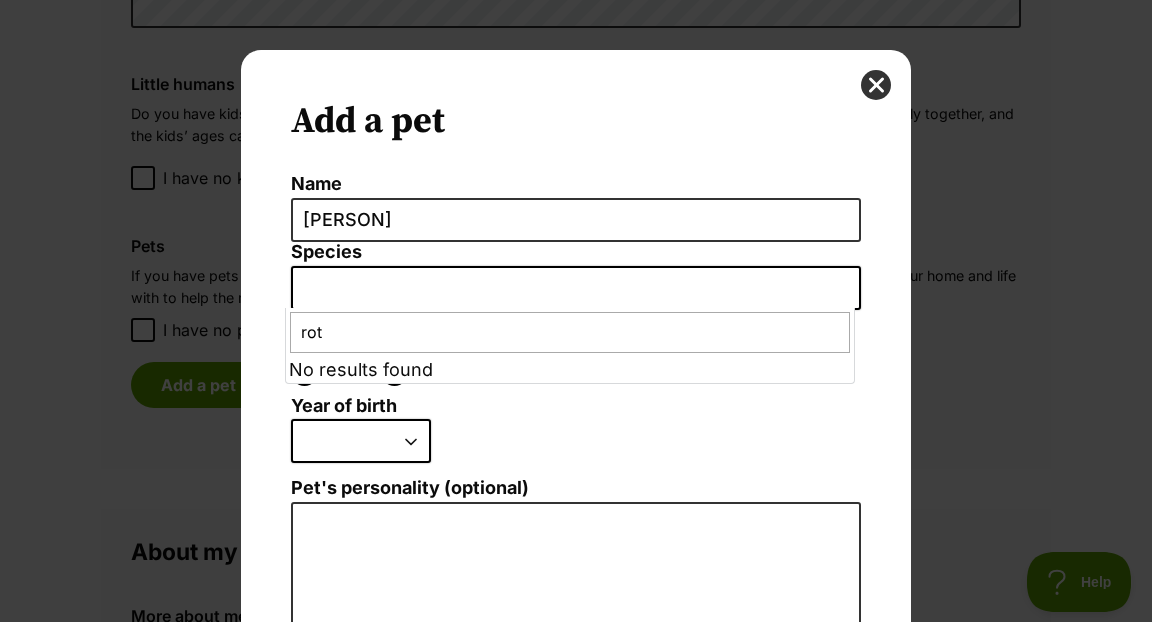 type on "rott" 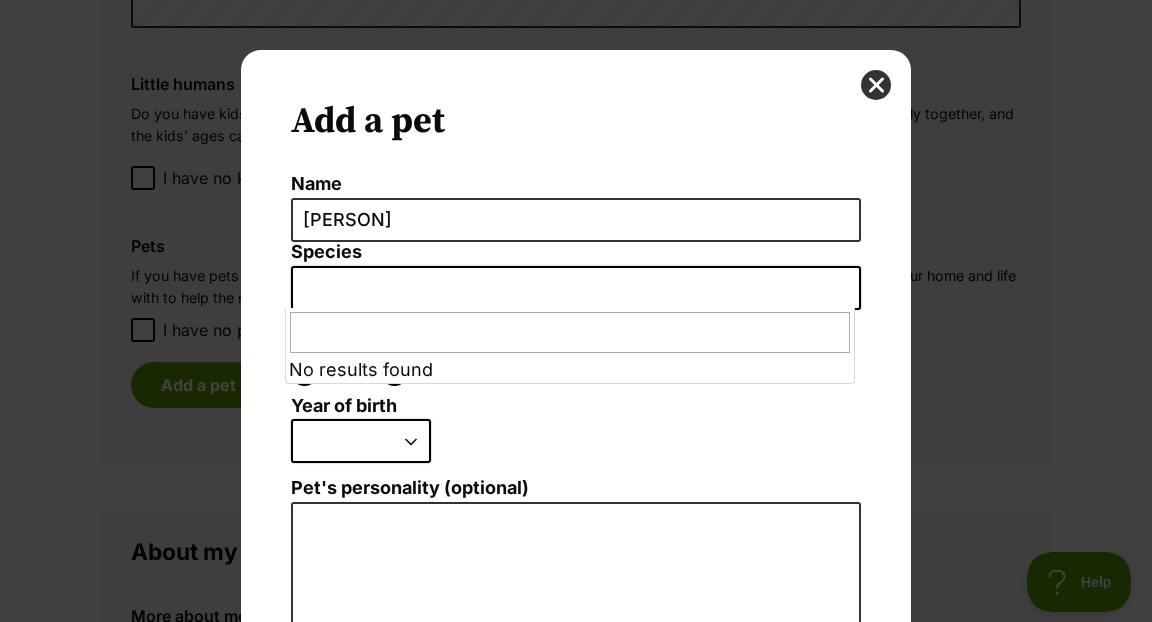 click at bounding box center [576, 288] 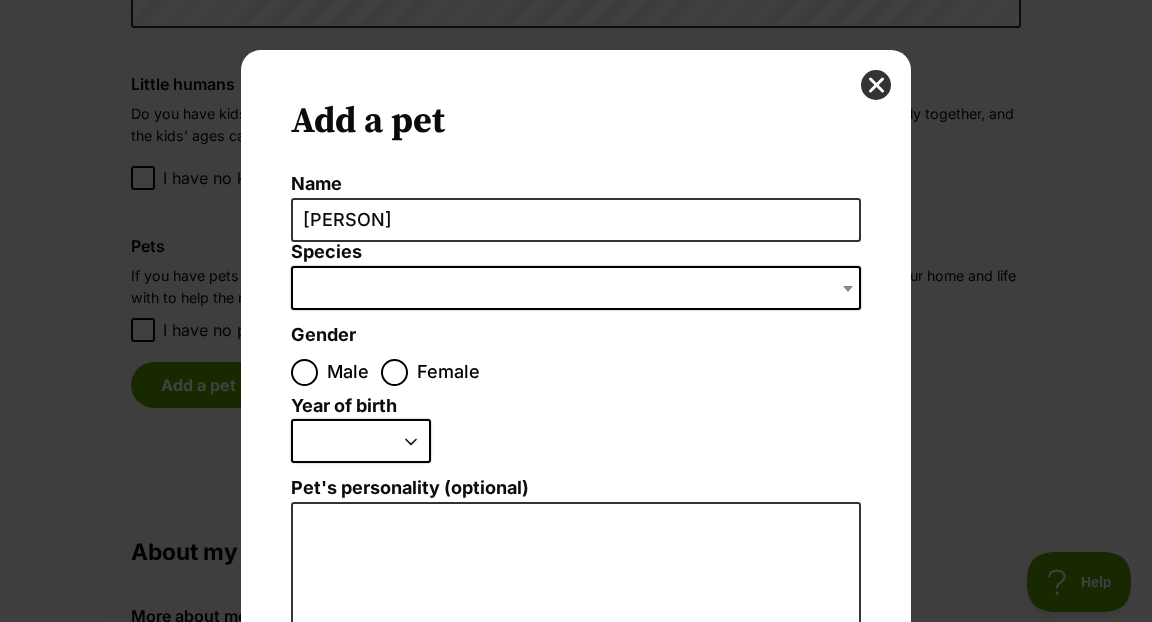 click at bounding box center (576, 288) 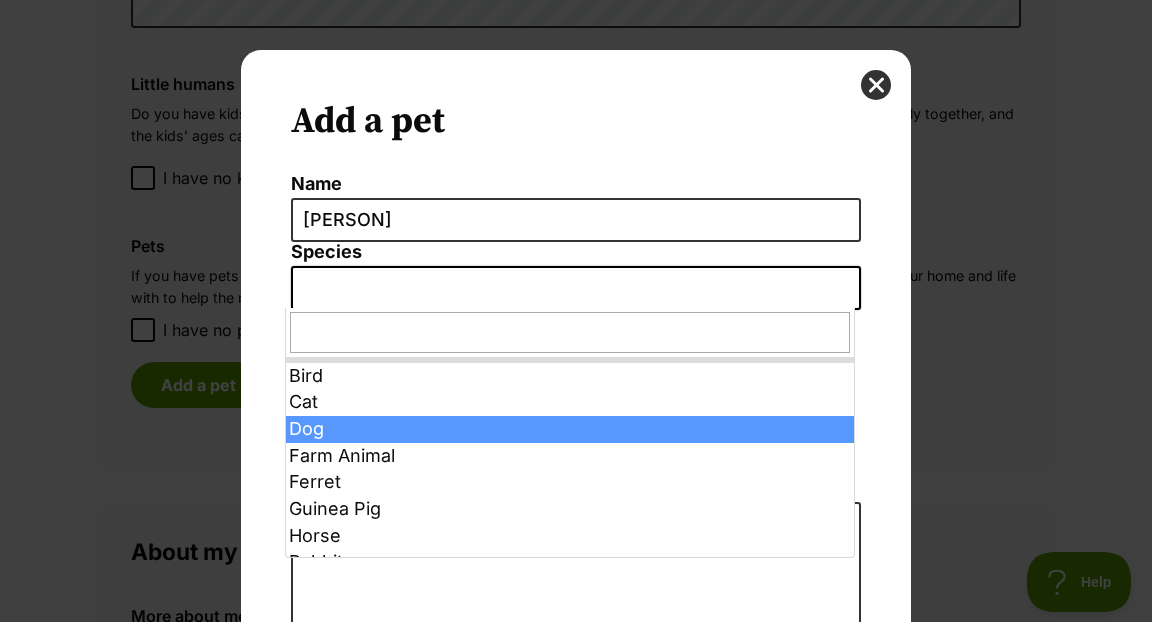 select on "1" 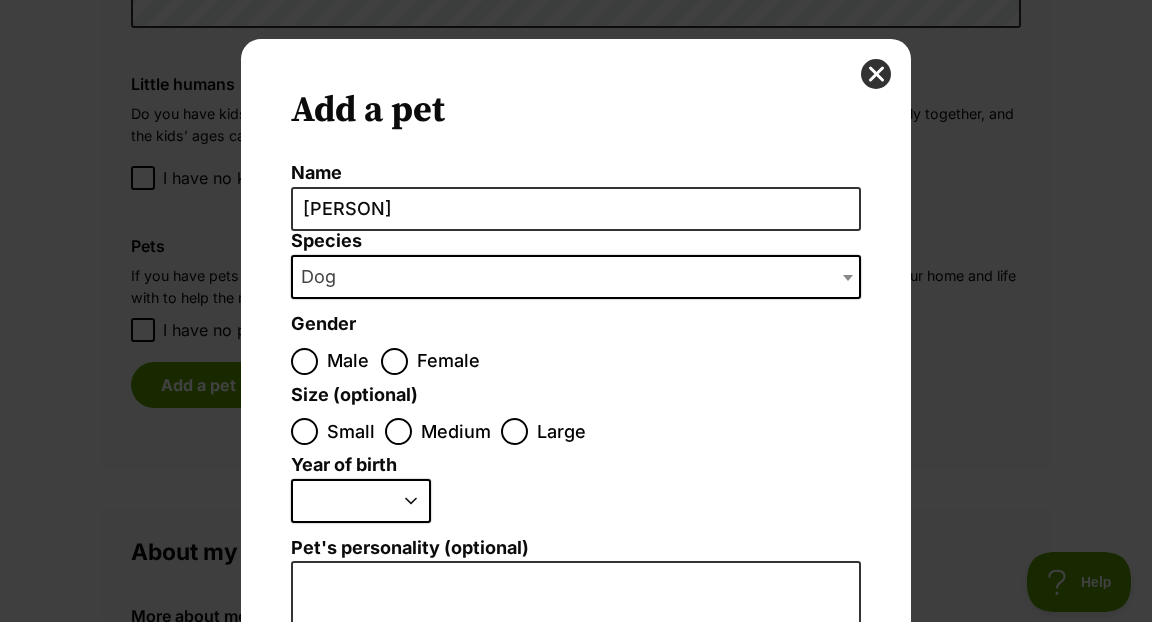 scroll, scrollTop: 33, scrollLeft: 0, axis: vertical 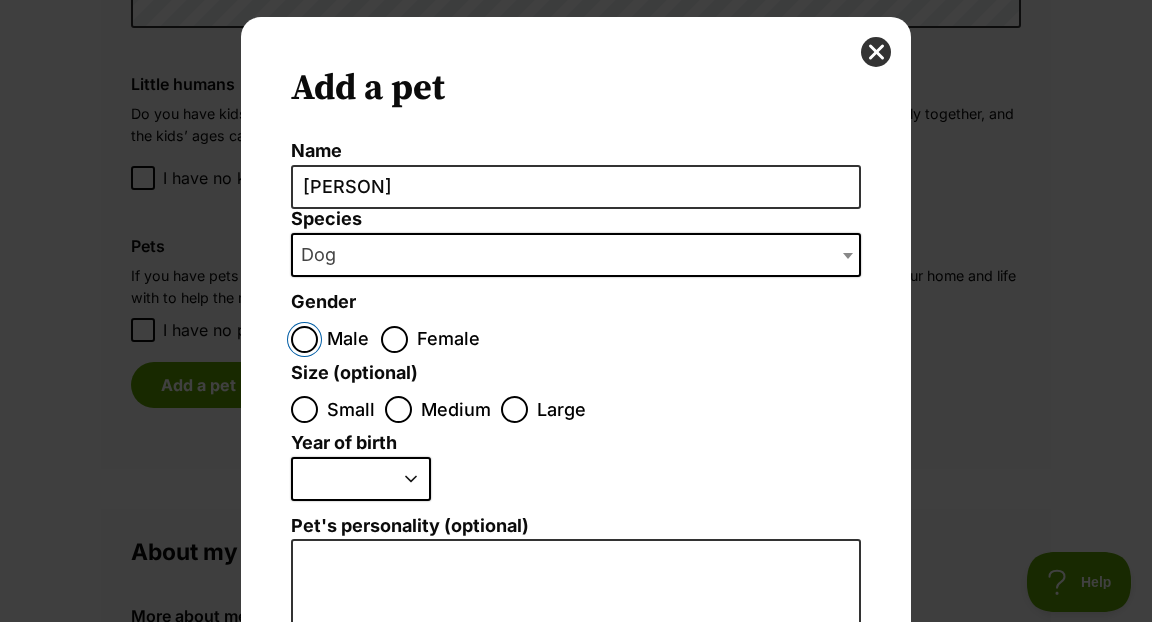 click on "Male" at bounding box center [304, 339] 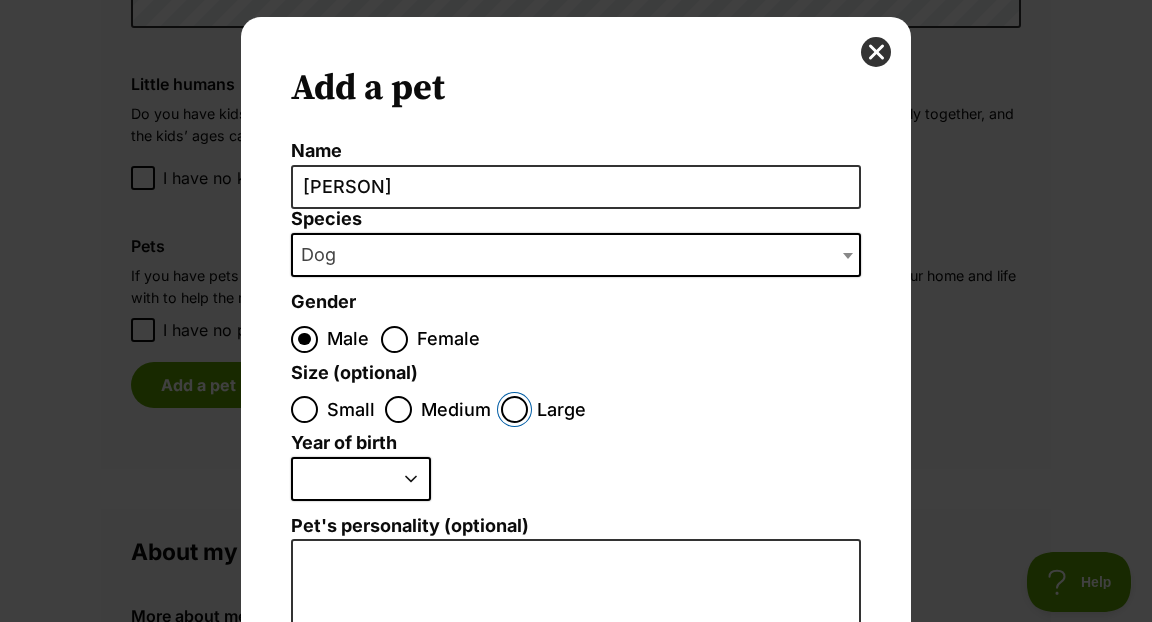 click on "Large" at bounding box center (514, 409) 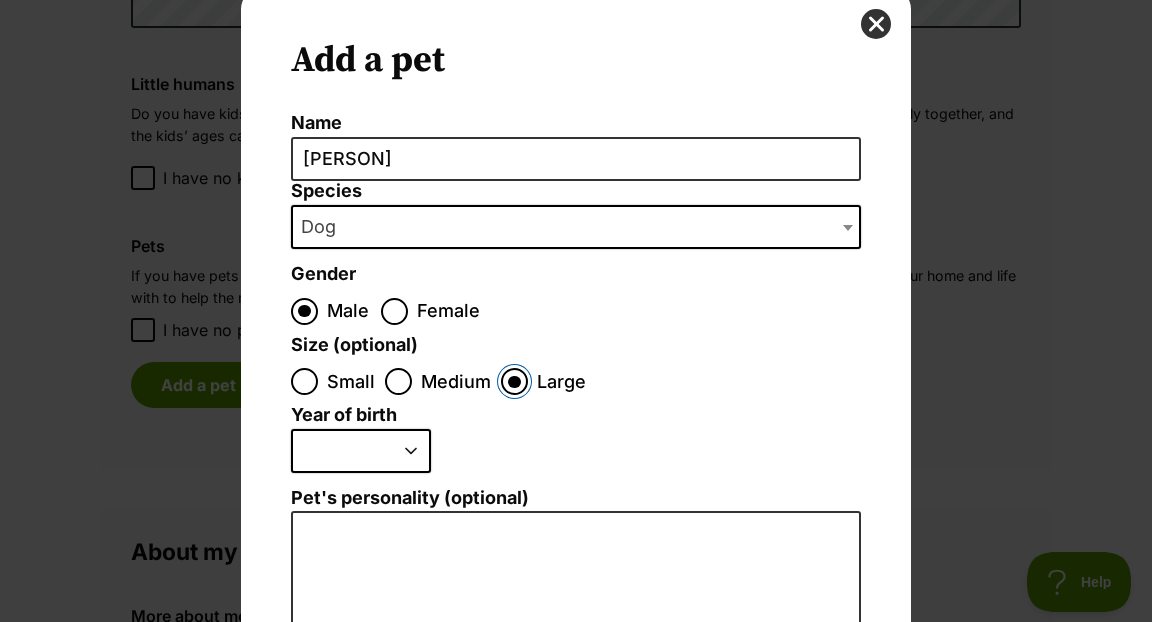 scroll, scrollTop: 80, scrollLeft: 0, axis: vertical 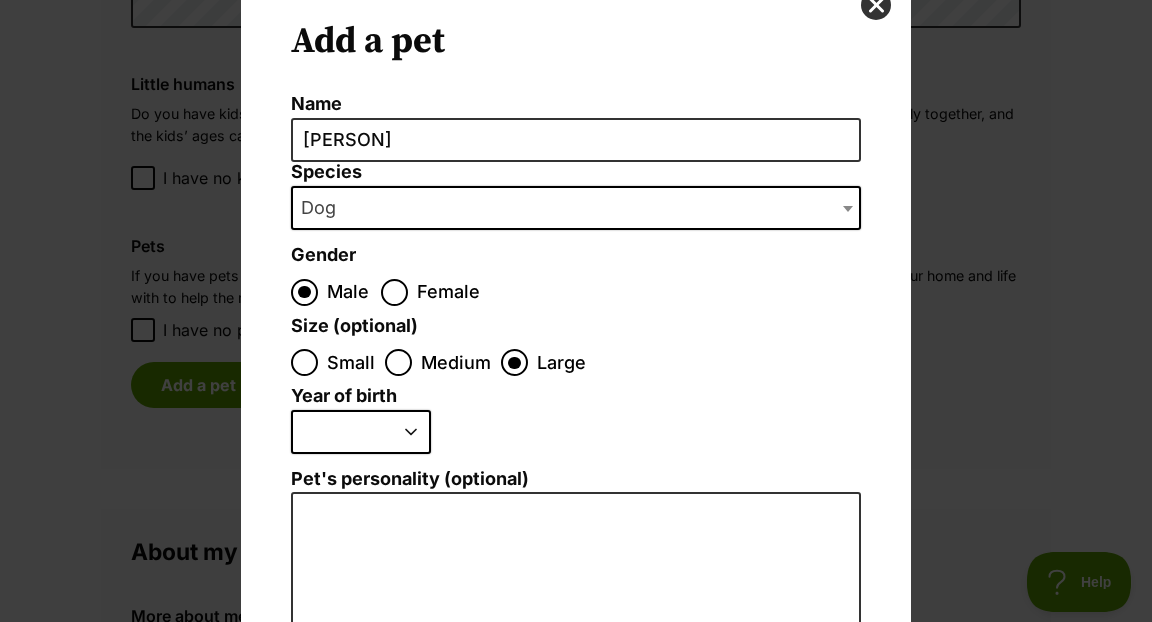 click on "2025
2024
2023
2022
2021
2020
2019
2018
2017
2016
2015
2014
2013
2012
2011
2010
2009
2008
2007
2006
2005
2004
2003
2002
2001
2000
1999
1998
1997
1996
1995" at bounding box center [361, 432] 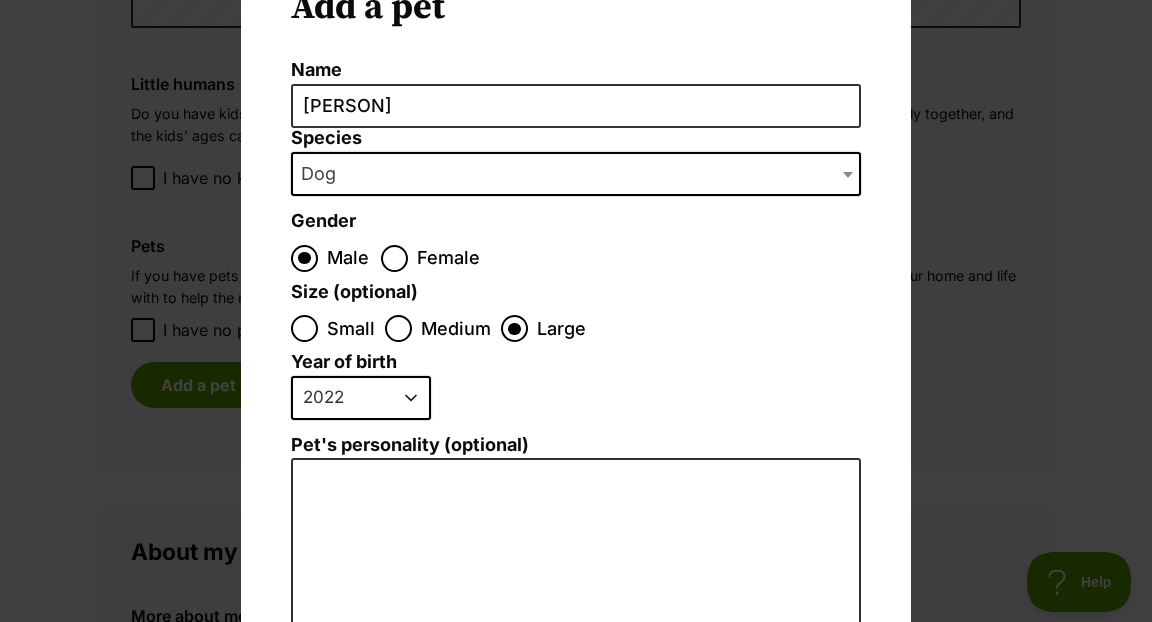 scroll, scrollTop: 176, scrollLeft: 0, axis: vertical 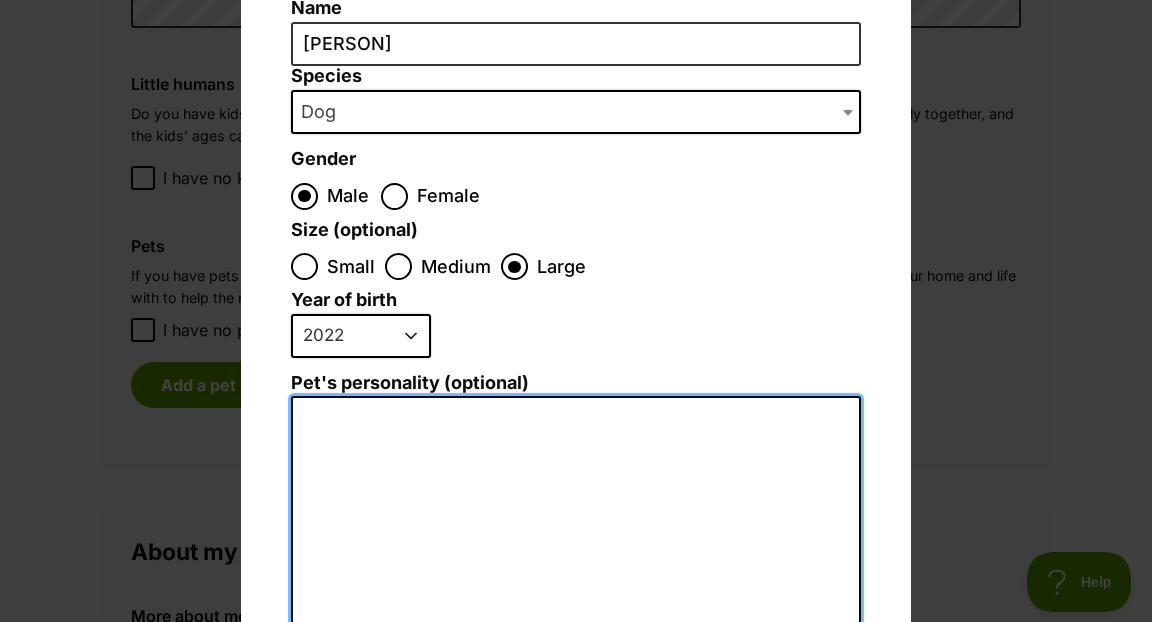 click on "Pet's personality (optional)" at bounding box center [576, 614] 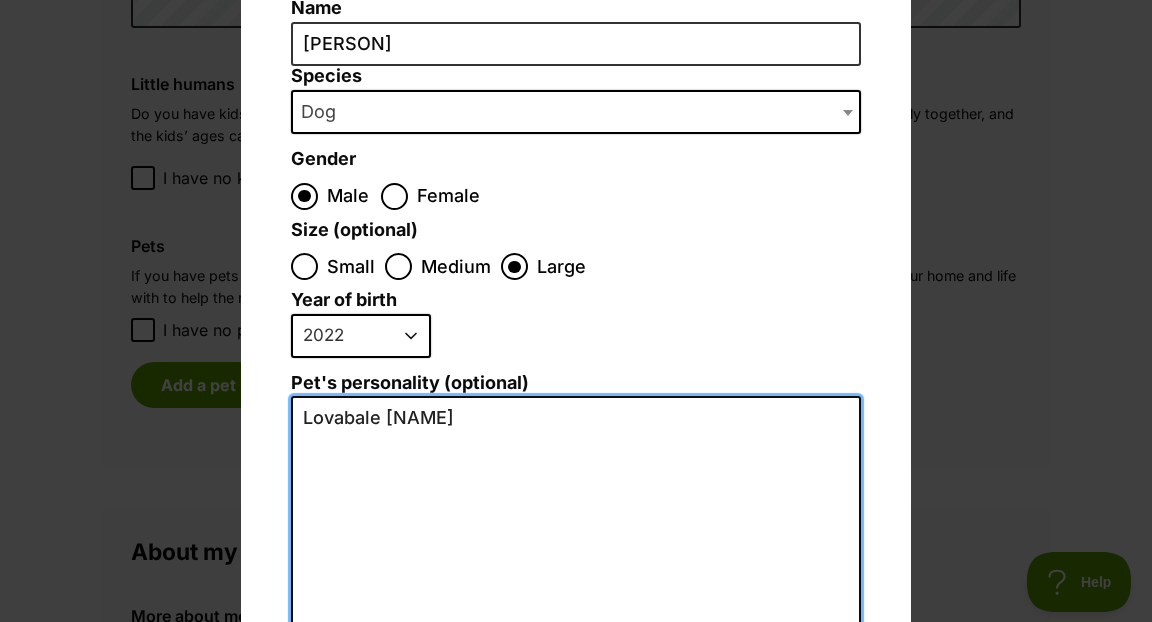 scroll, scrollTop: 0, scrollLeft: 0, axis: both 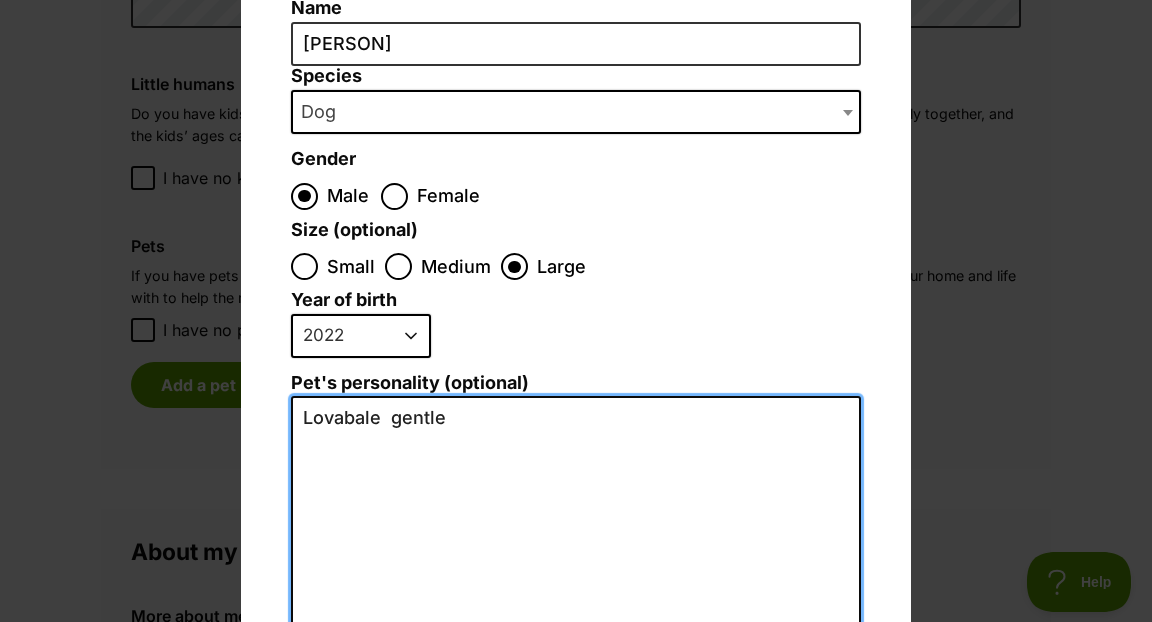 drag, startPoint x: 292, startPoint y: 417, endPoint x: 618, endPoint y: 420, distance: 326.0138 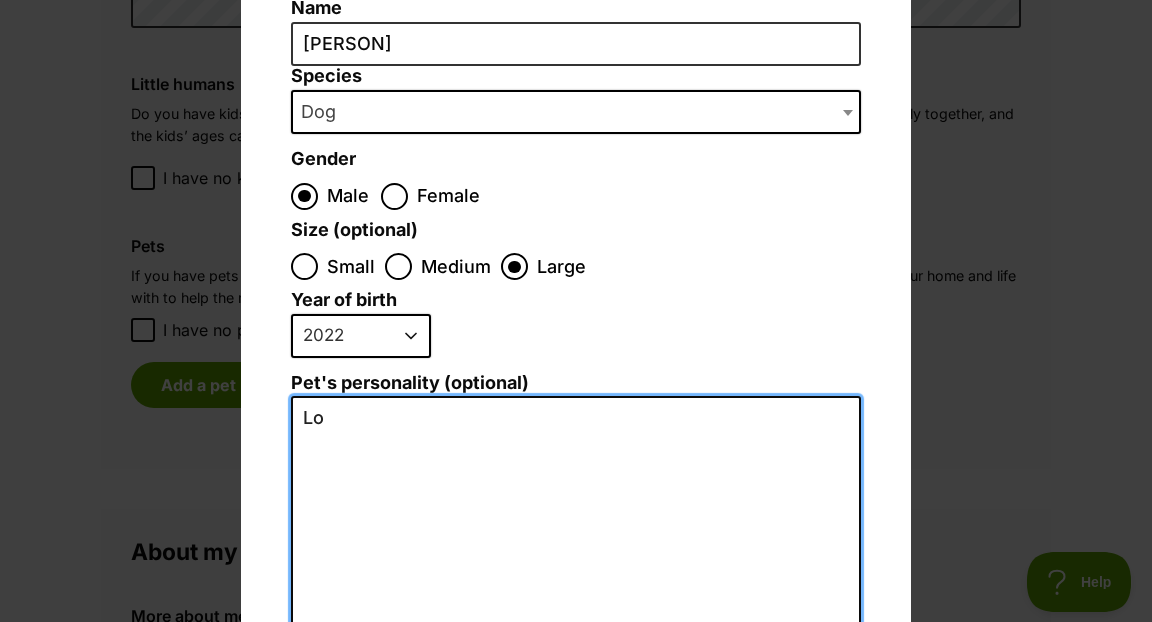 type on "L" 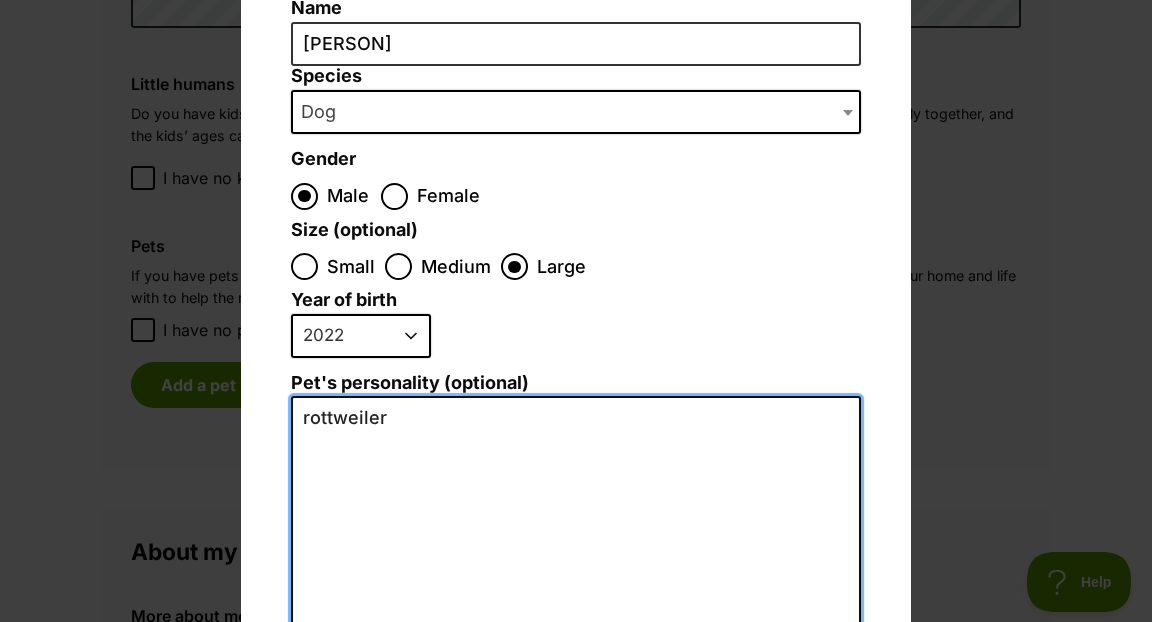 drag, startPoint x: 401, startPoint y: 414, endPoint x: 276, endPoint y: 411, distance: 125.035995 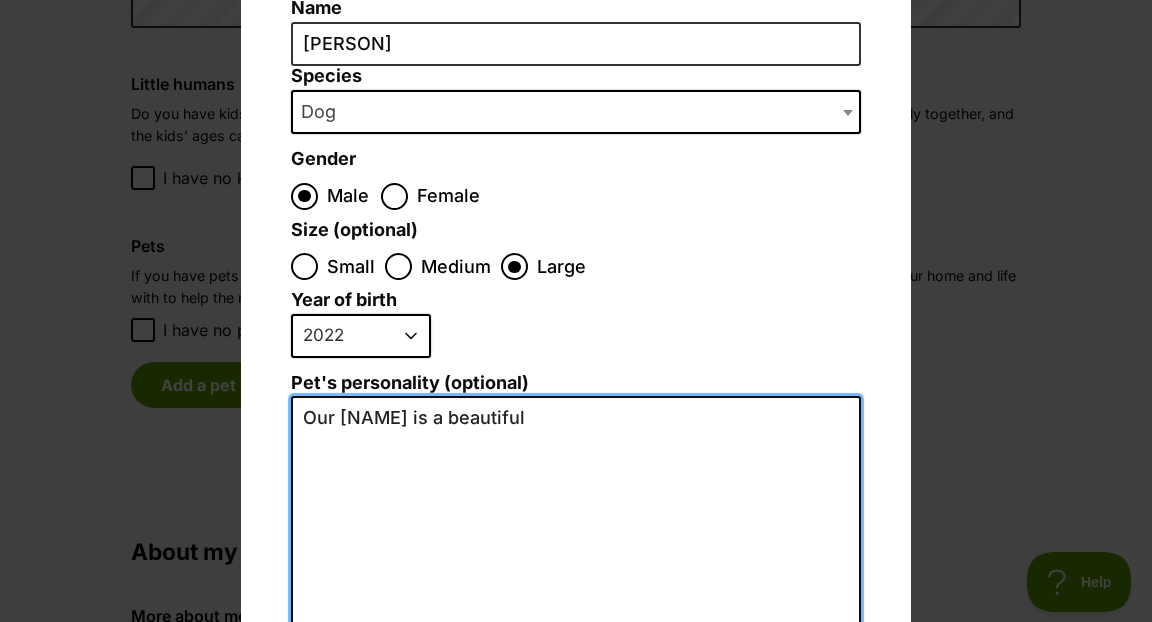 scroll, scrollTop: 0, scrollLeft: 0, axis: both 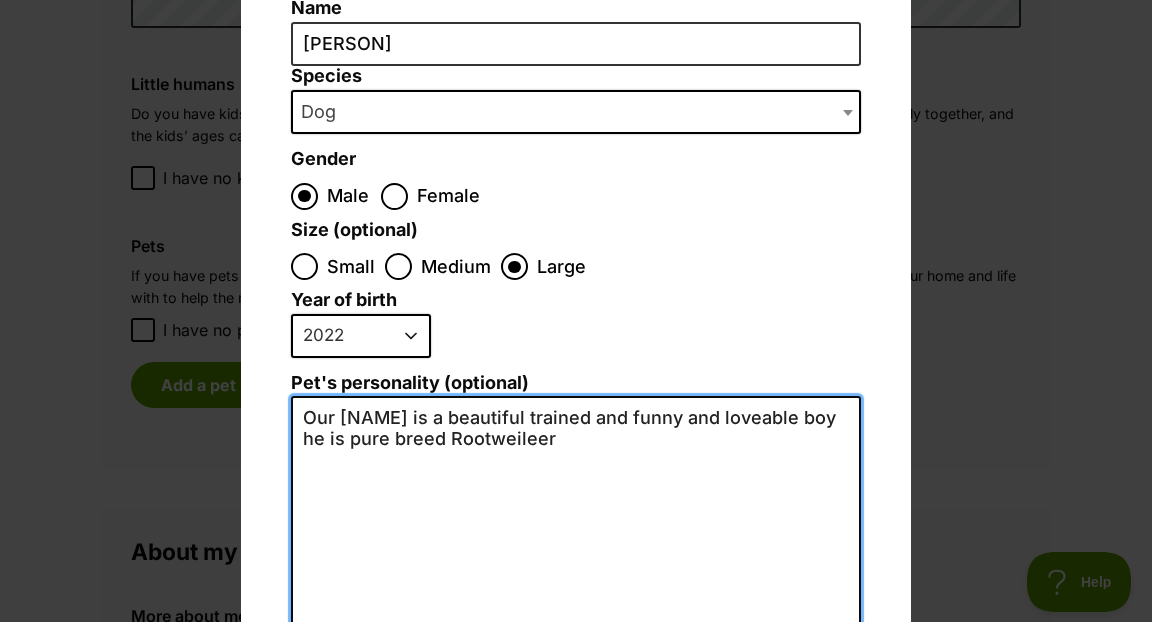 click on "Our yeager is a beautiful trained and funny and loveable boy he is pure breed Rootweileer" at bounding box center (576, 614) 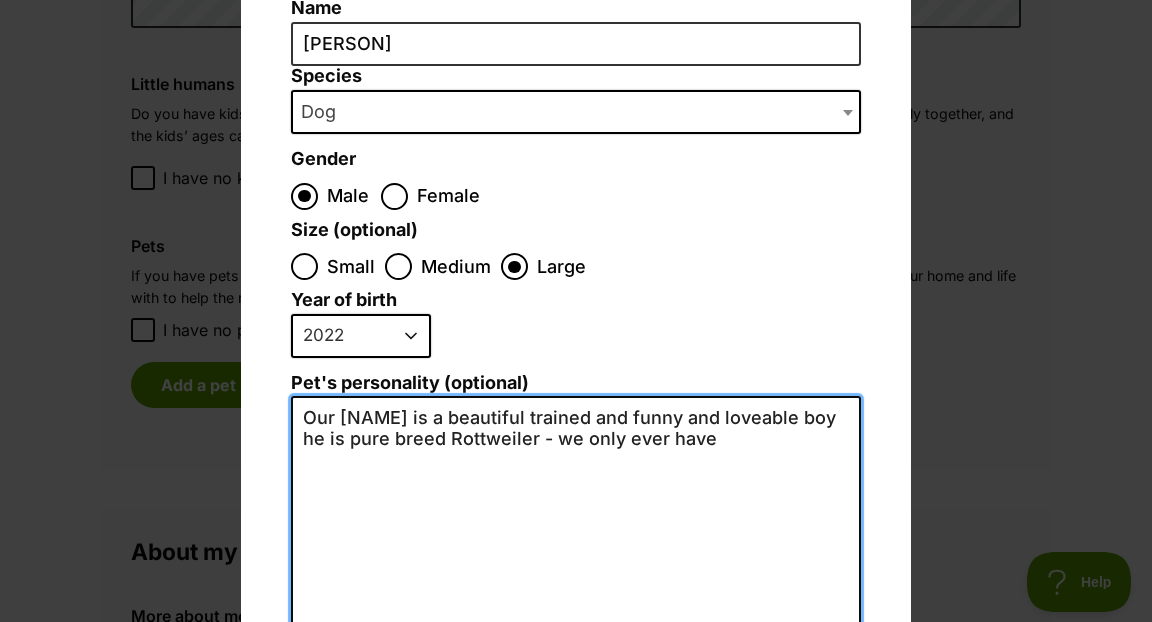 paste on "Rottweiler" 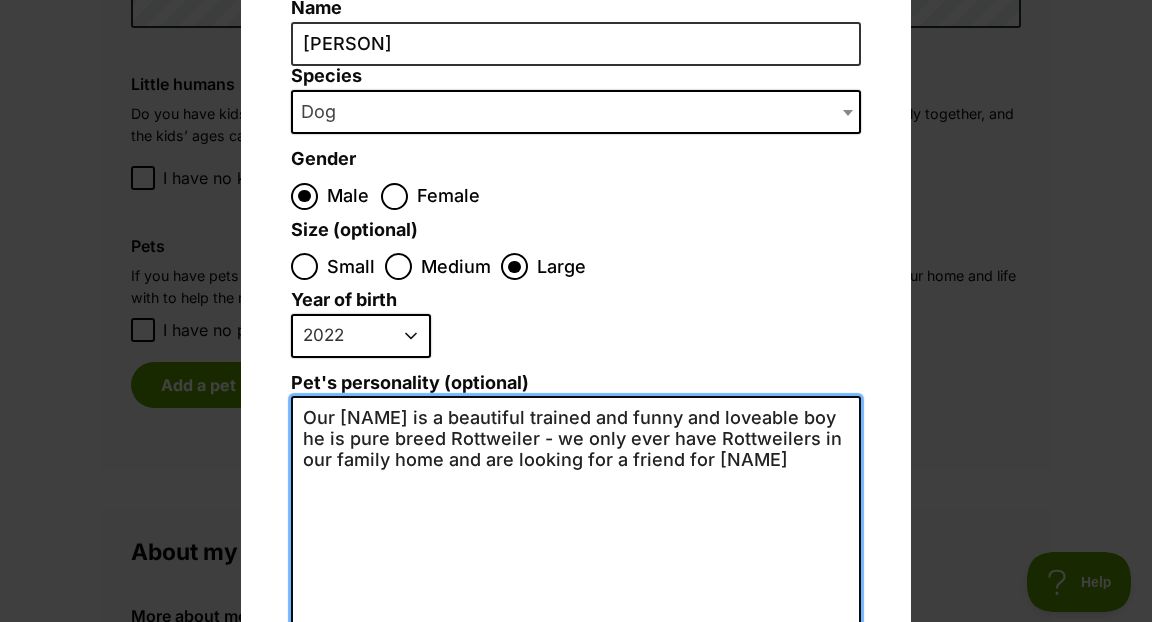 drag, startPoint x: 613, startPoint y: 415, endPoint x: 573, endPoint y: 412, distance: 40.112343 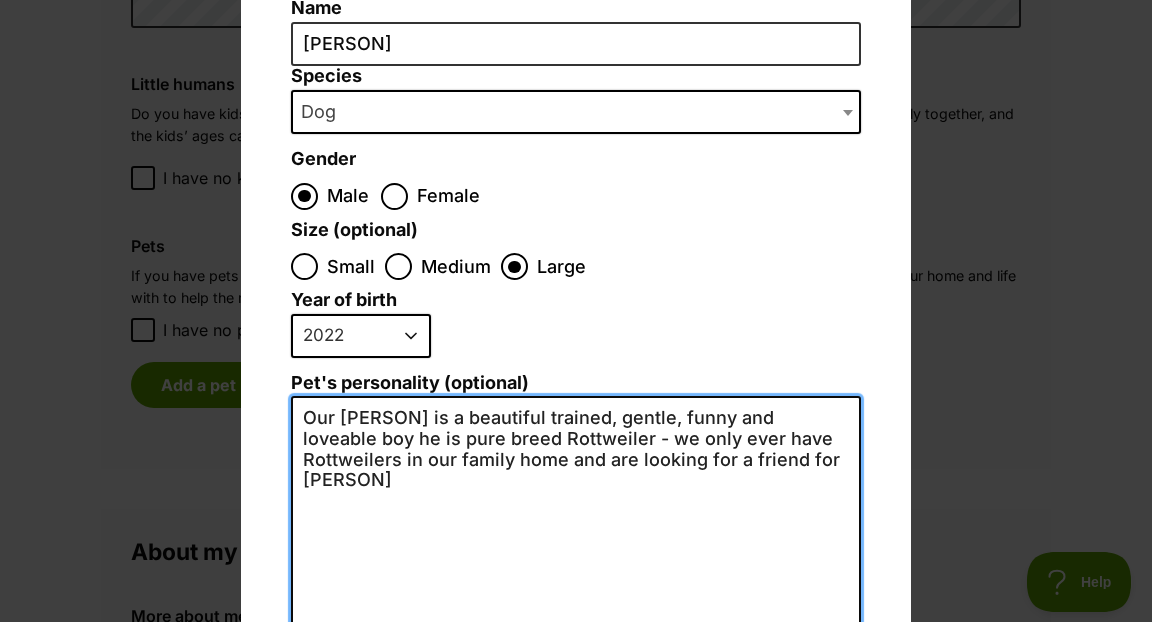 scroll, scrollTop: 0, scrollLeft: 0, axis: both 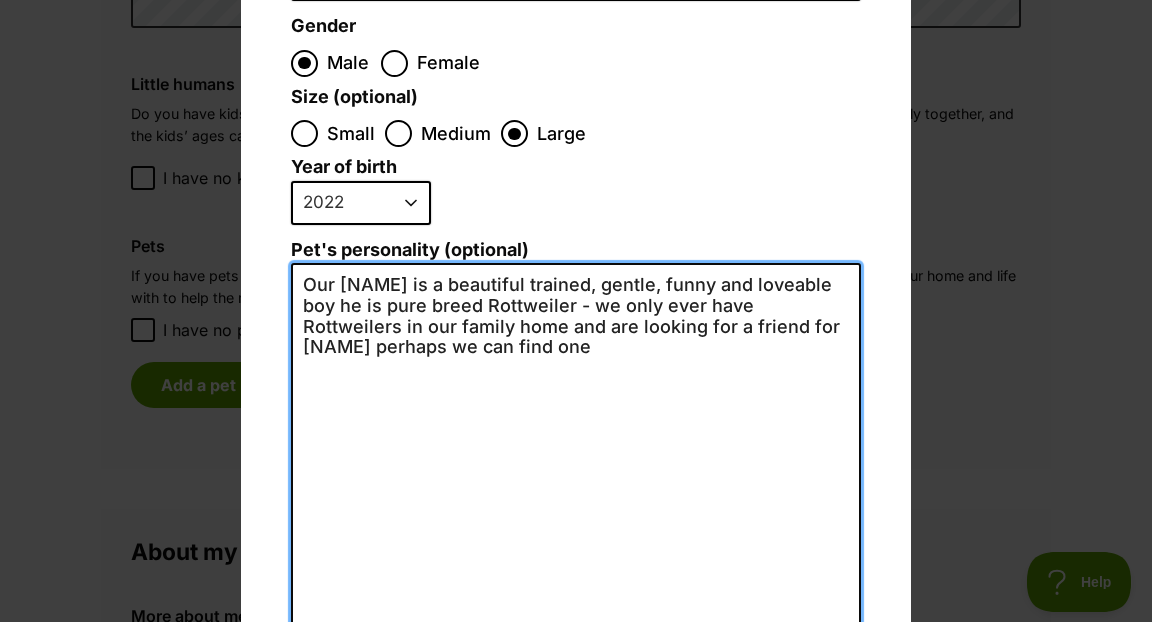 drag, startPoint x: 294, startPoint y: 351, endPoint x: 567, endPoint y: 350, distance: 273.00183 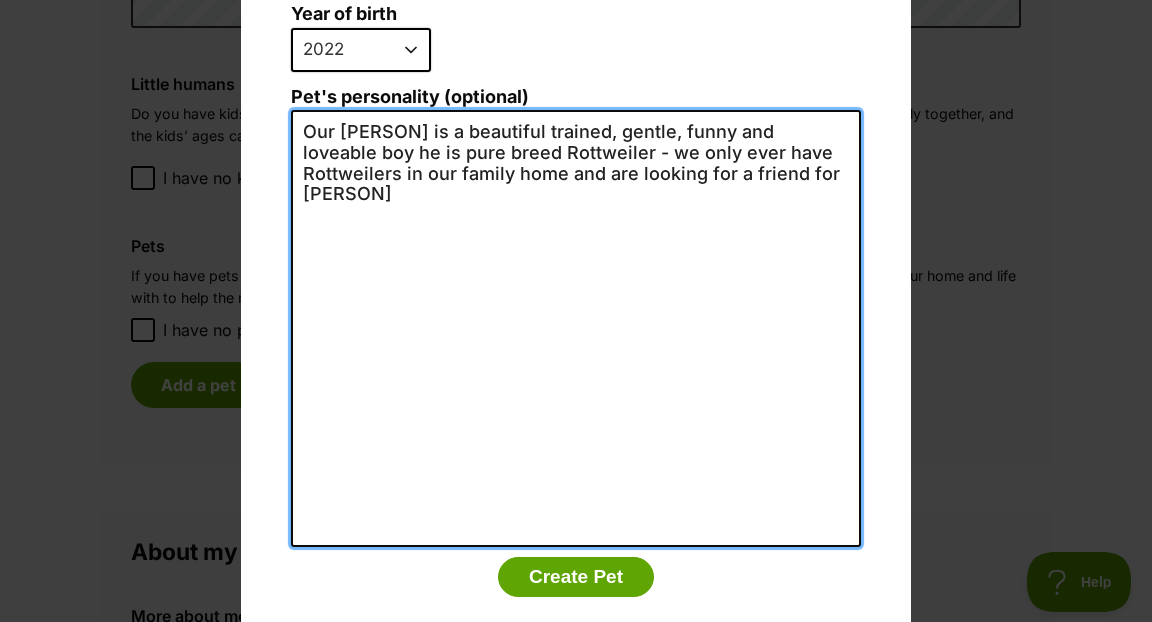 scroll, scrollTop: 515, scrollLeft: 0, axis: vertical 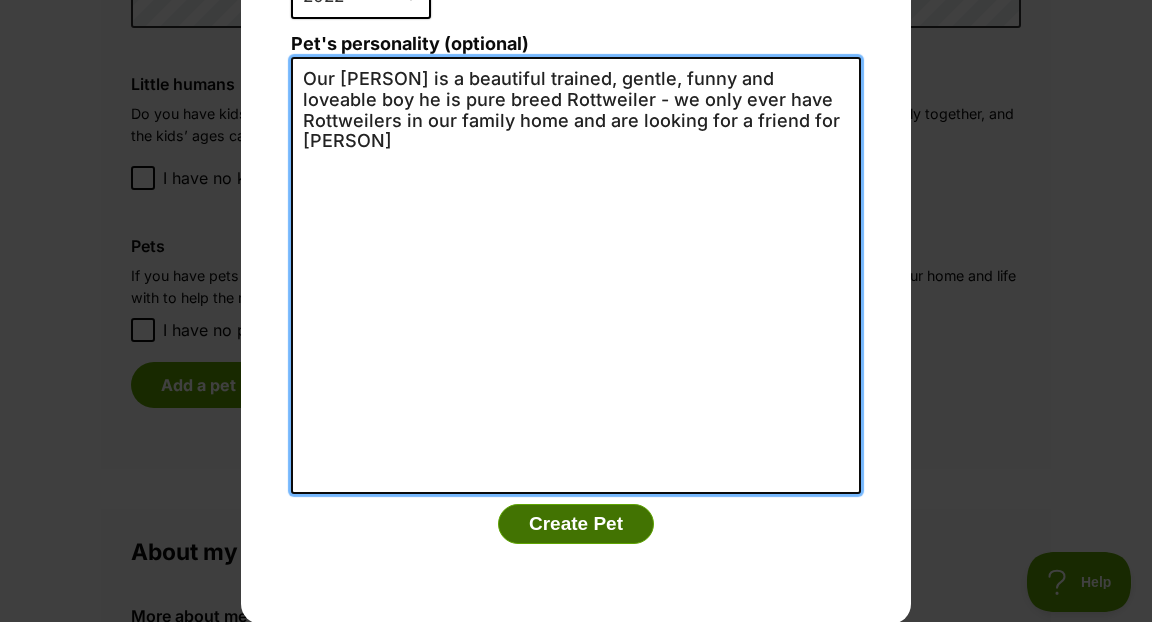 type on "Our Yeager is a beautiful trained, gentle, funny and loveable boy he is pure breed Rottweiler - we only ever have Rottweilers in our family home and are looking for a friend for Yeager" 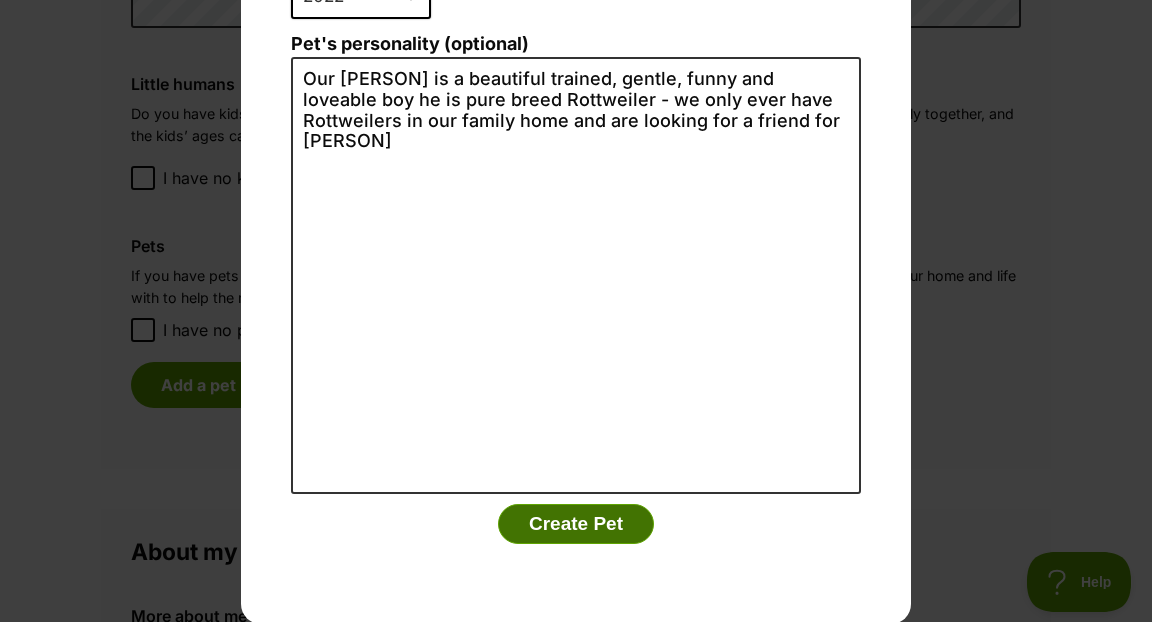 click on "Create Pet" at bounding box center (576, 524) 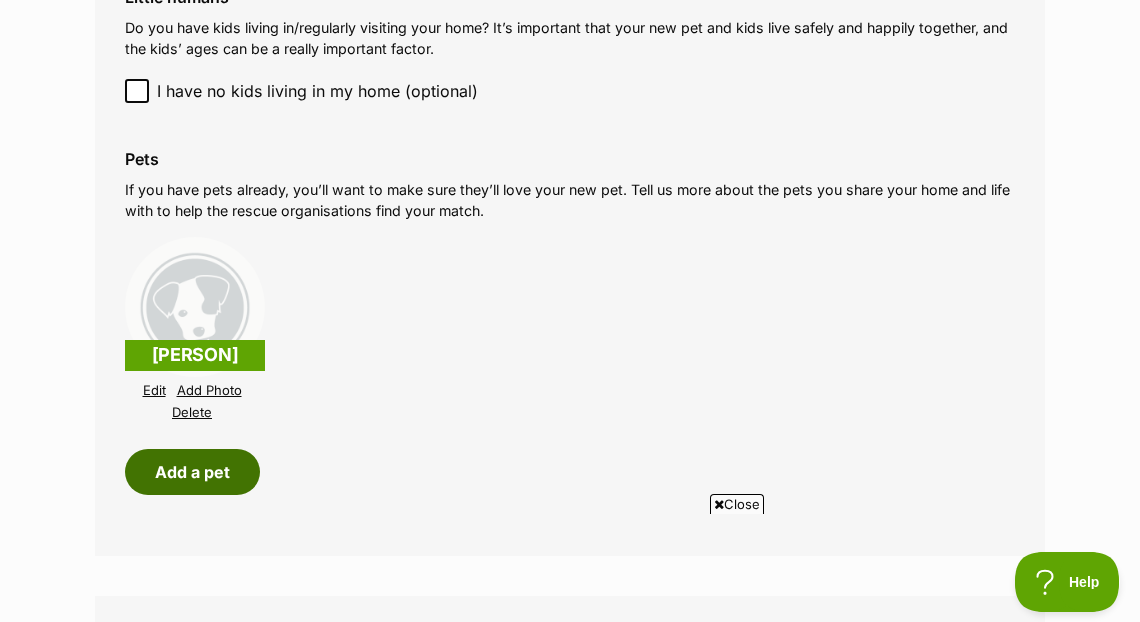 scroll, scrollTop: 1748, scrollLeft: 0, axis: vertical 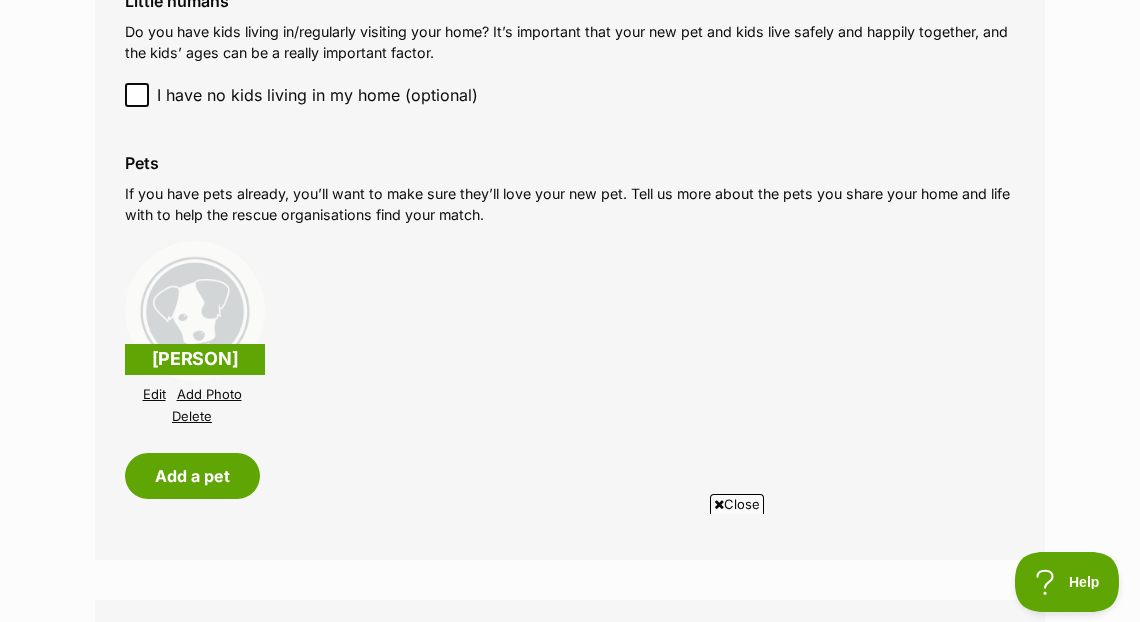 click on "Add Photo" at bounding box center [209, 394] 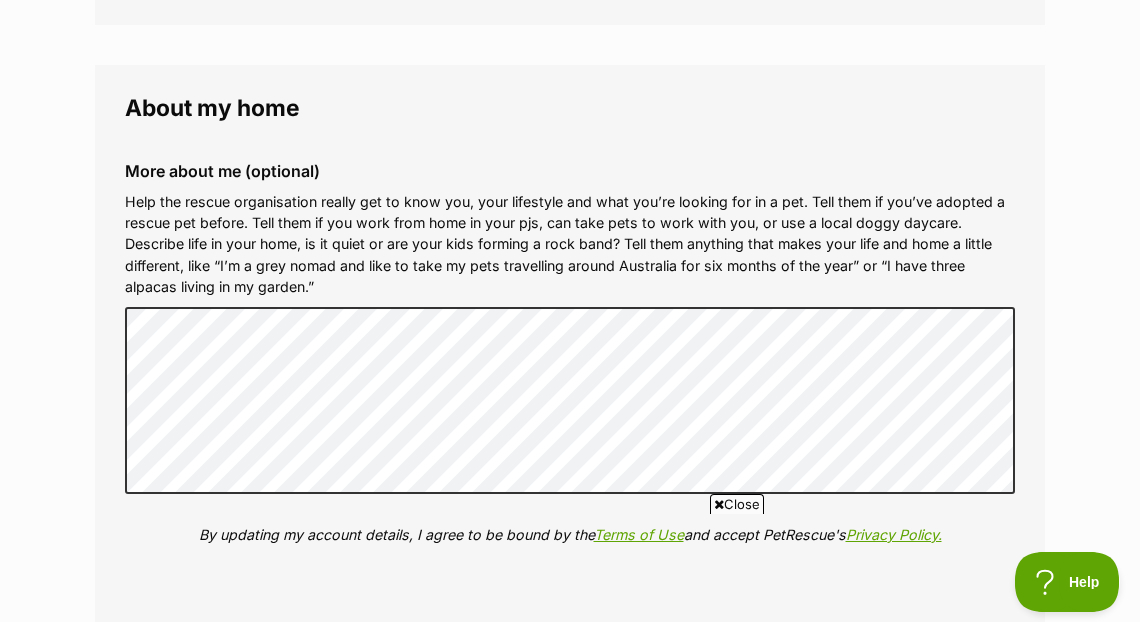 scroll, scrollTop: 2309, scrollLeft: 0, axis: vertical 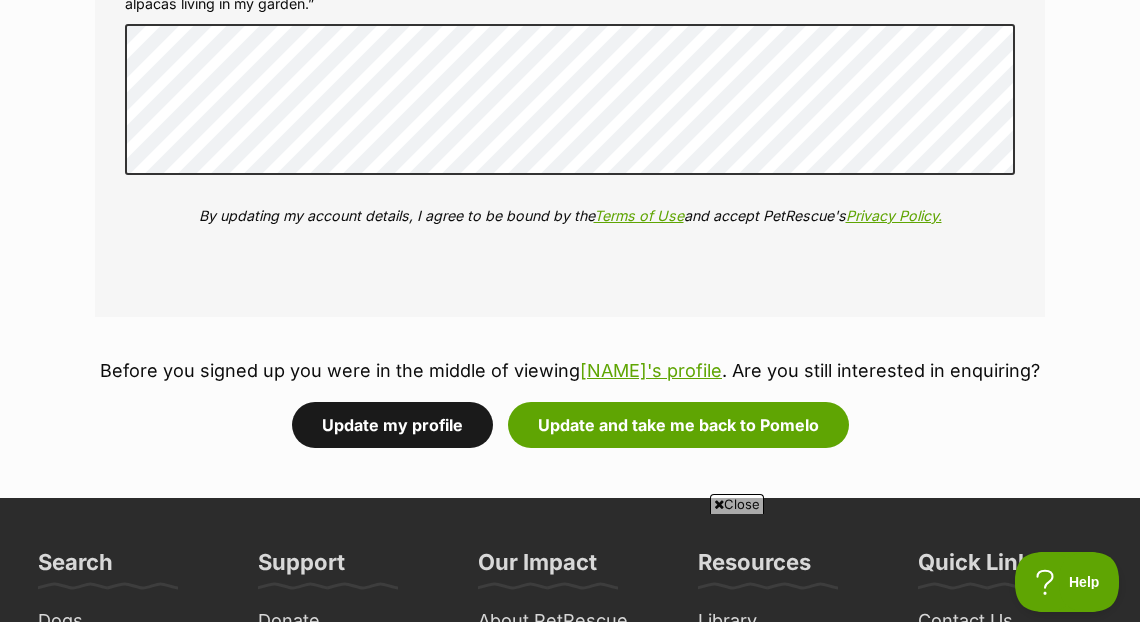 click on "Update my profile" at bounding box center (392, 425) 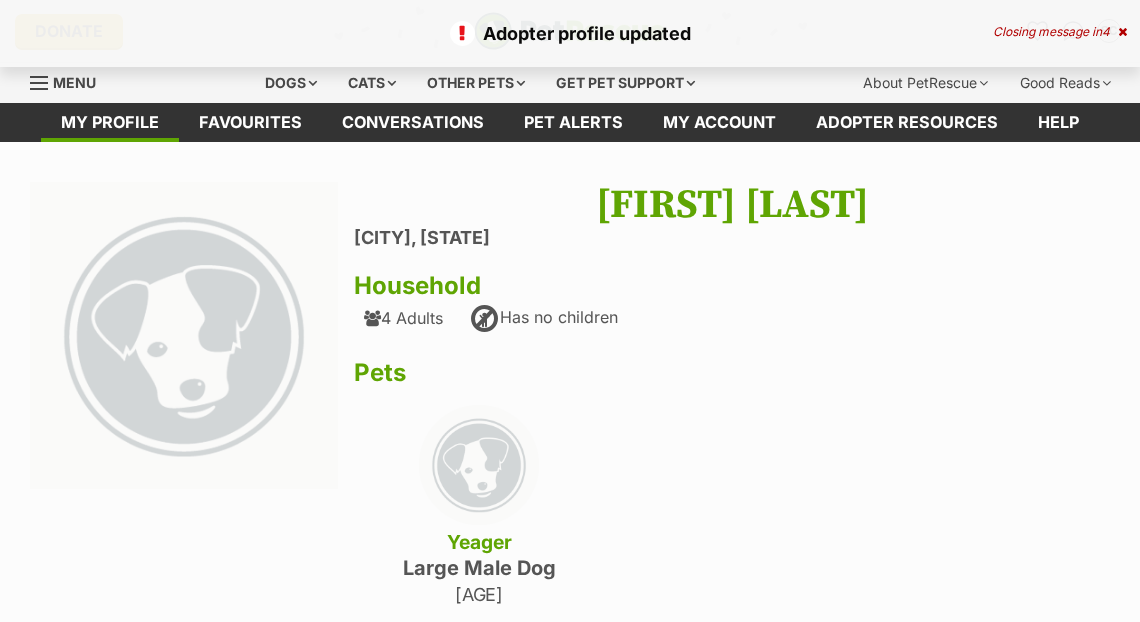 scroll, scrollTop: 271, scrollLeft: 0, axis: vertical 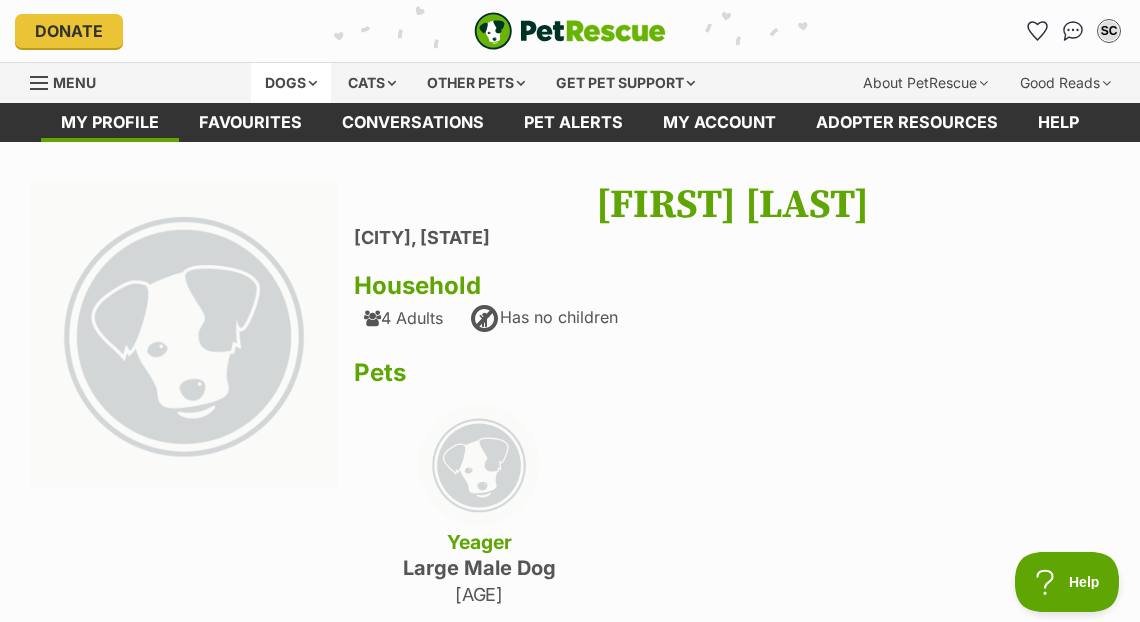 click on "Dogs" at bounding box center [291, 83] 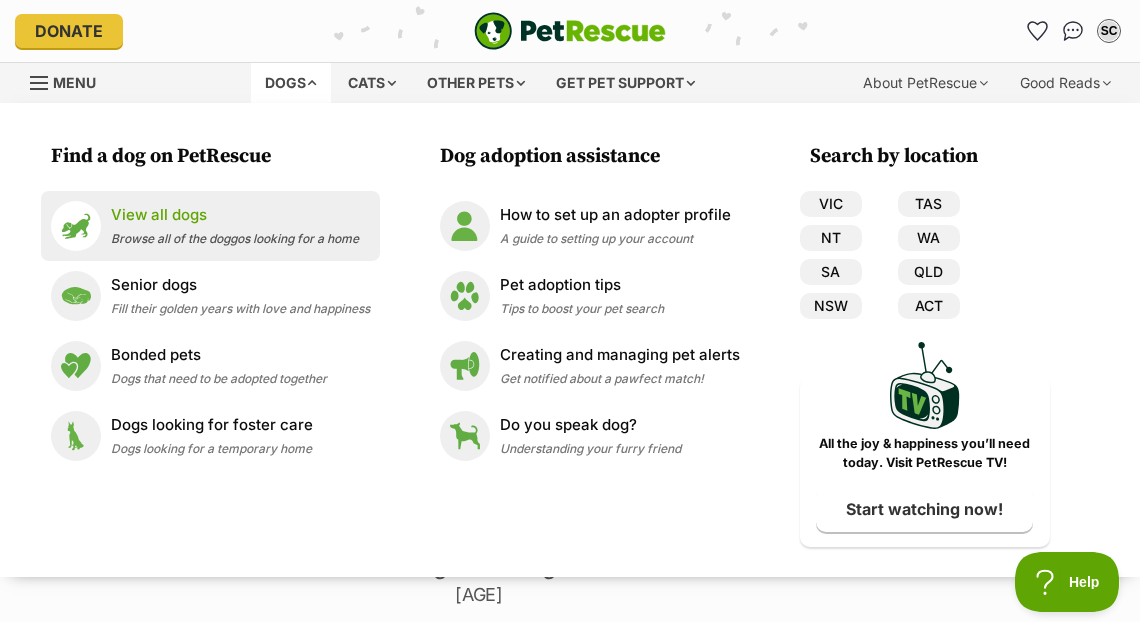click on "View all dogs" at bounding box center (235, 215) 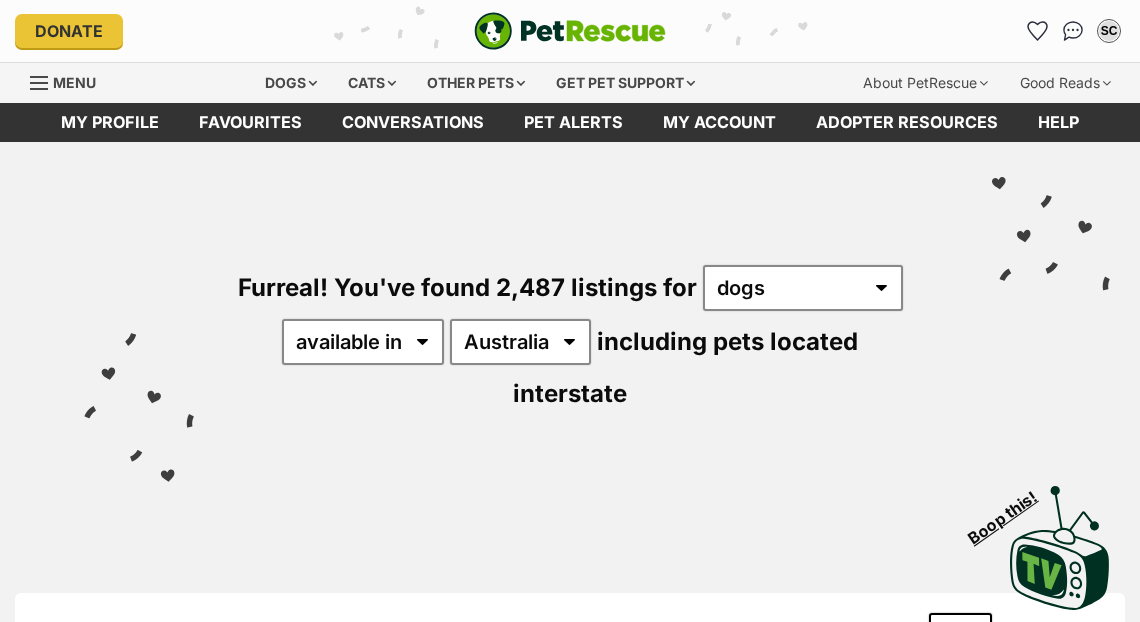 scroll, scrollTop: 0, scrollLeft: 0, axis: both 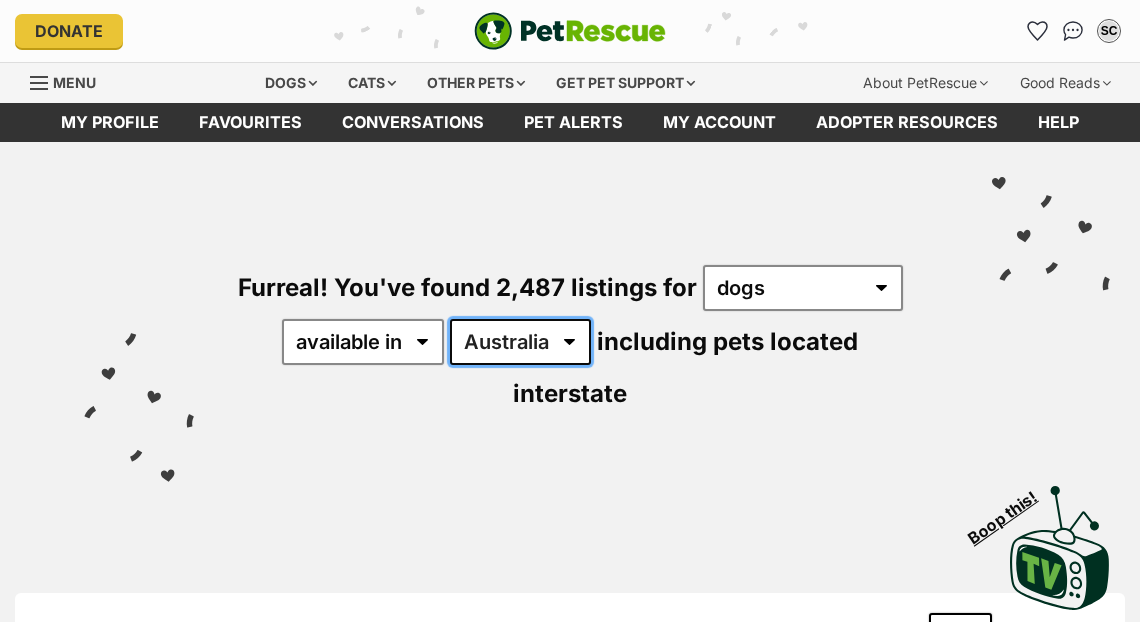 click on "Australia
ACT
NSW
NT
QLD
SA
TAS
VIC
WA" at bounding box center (520, 342) 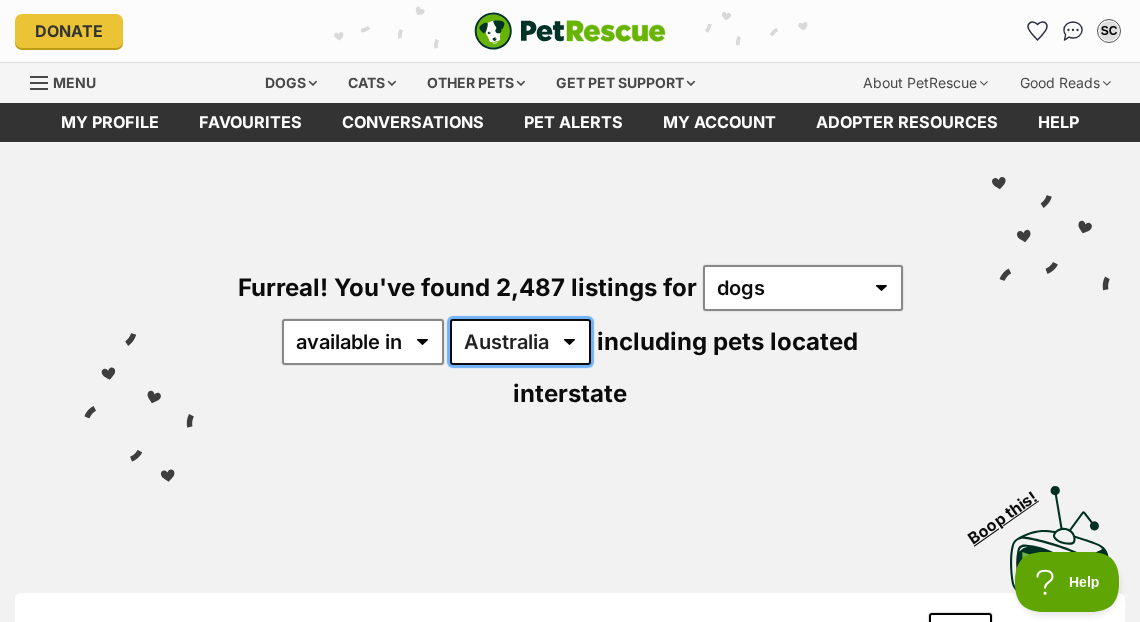scroll, scrollTop: 0, scrollLeft: 0, axis: both 